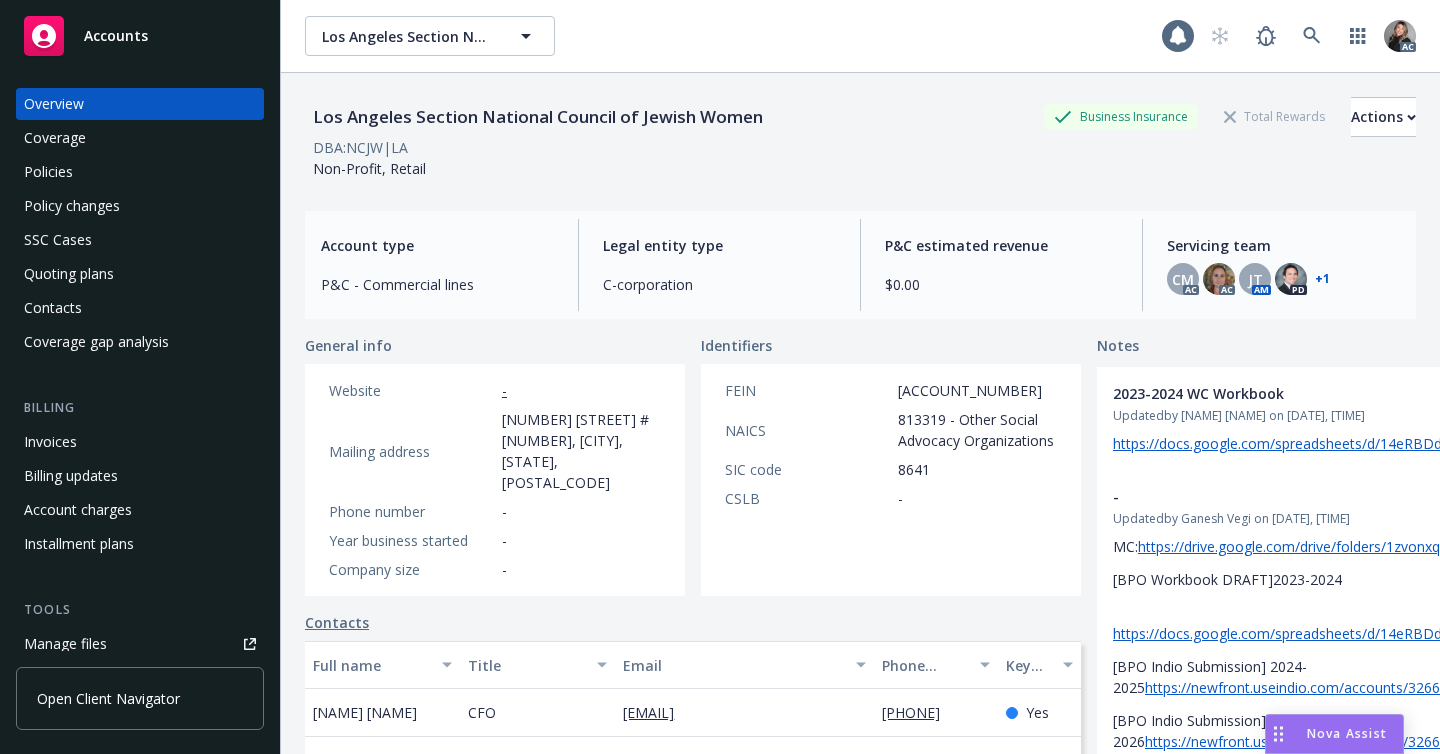 scroll, scrollTop: 0, scrollLeft: 0, axis: both 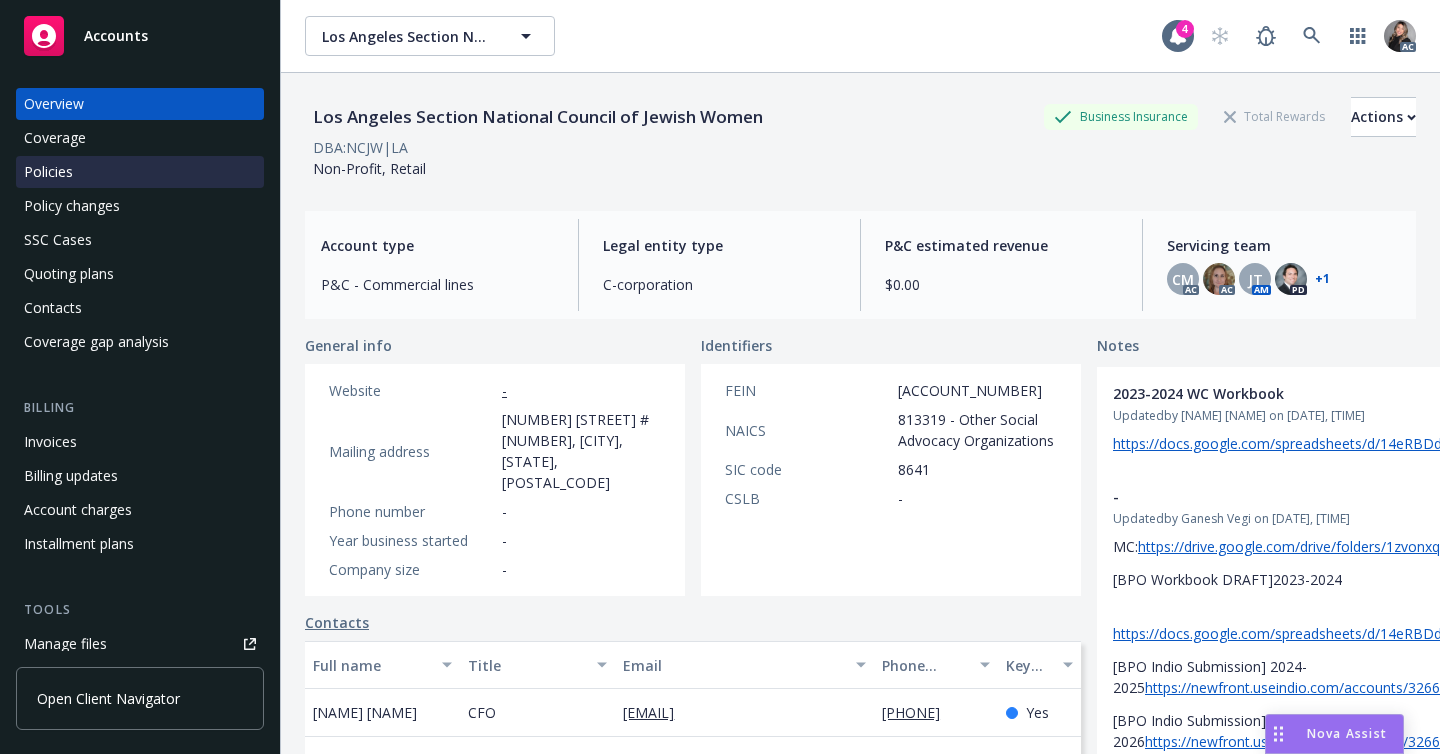 click on "Policies" at bounding box center [48, 172] 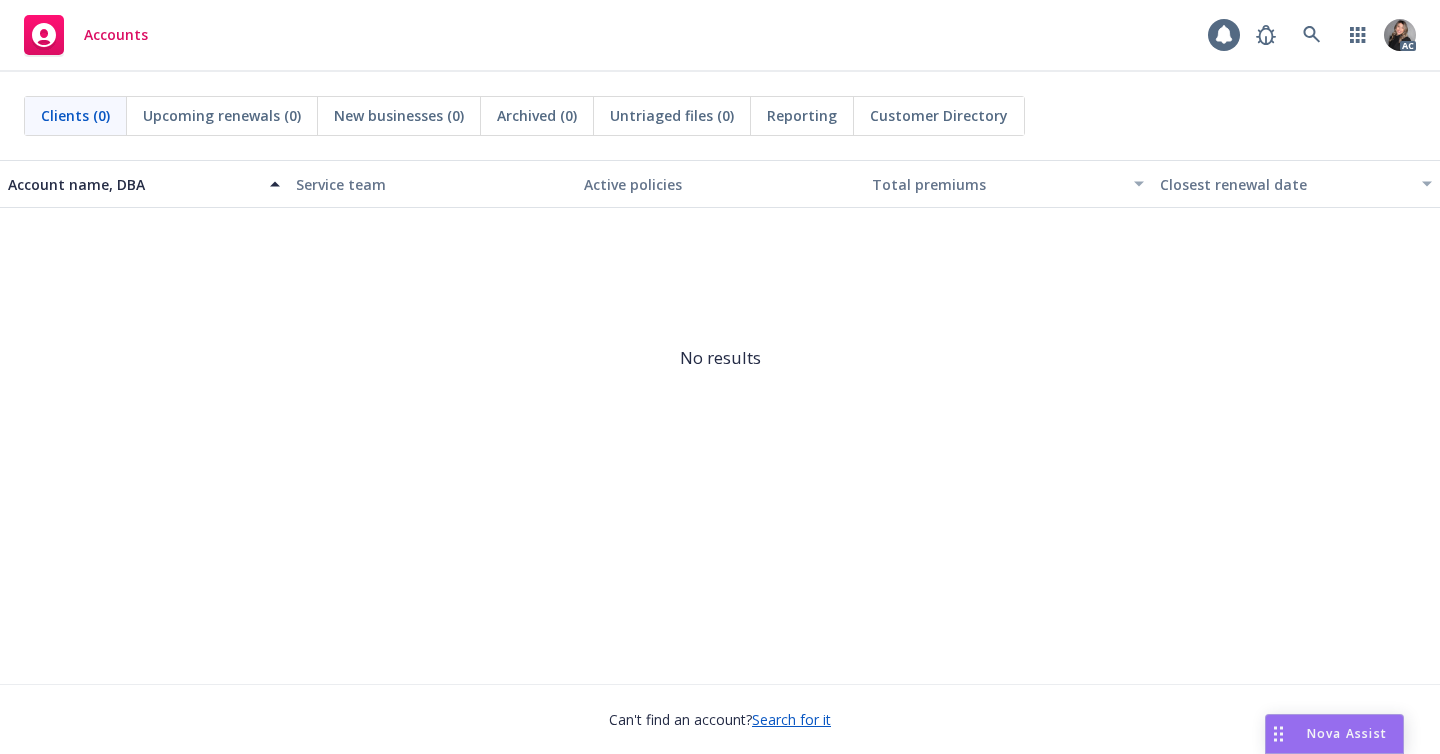 scroll, scrollTop: 0, scrollLeft: 0, axis: both 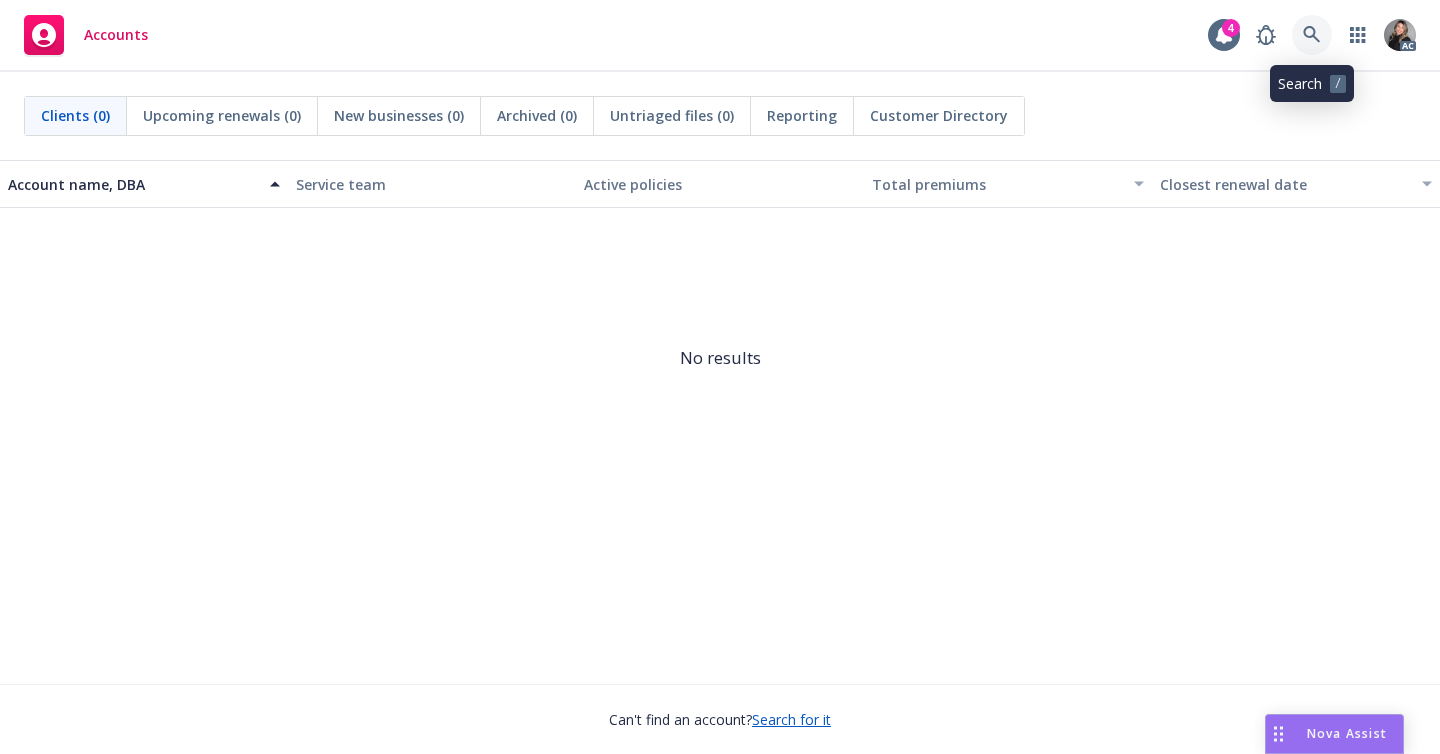 click 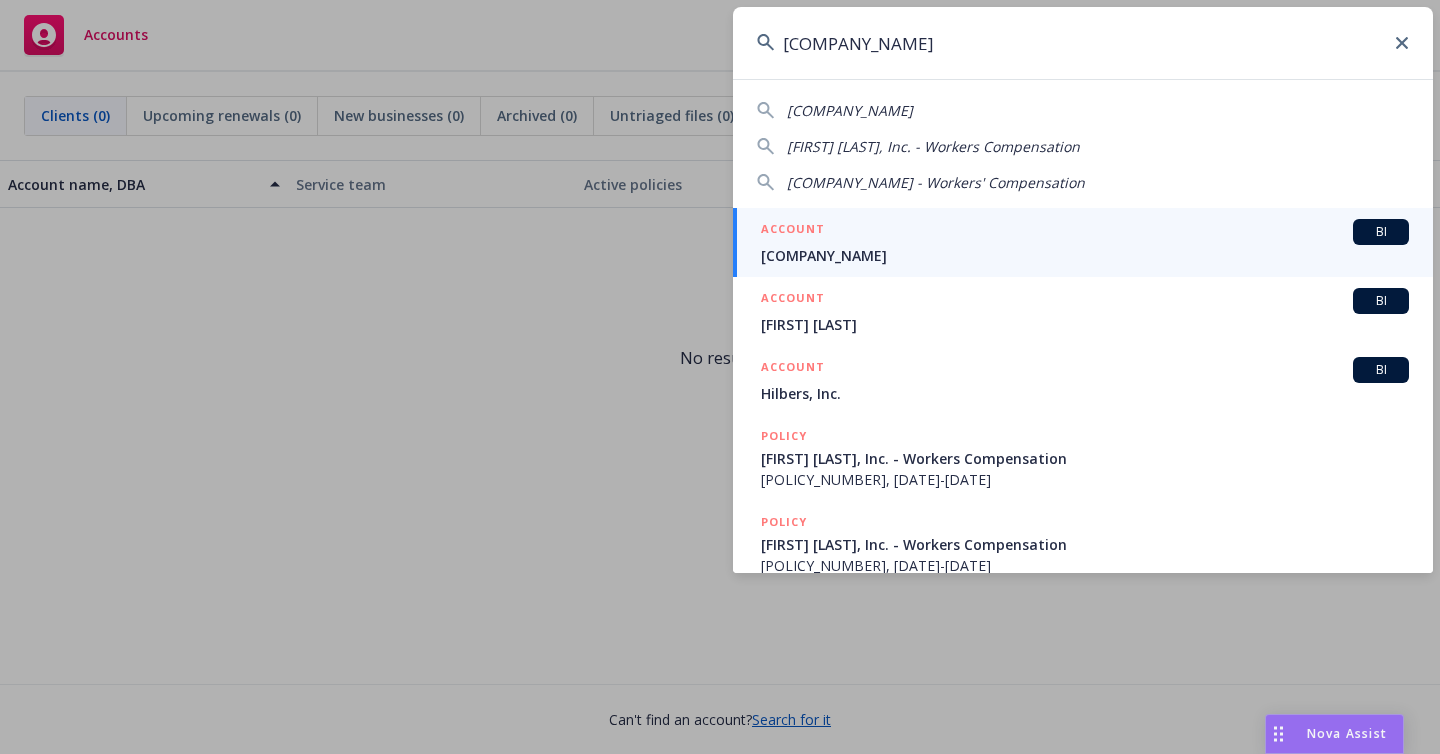 type on "[COMPANY_NAME]" 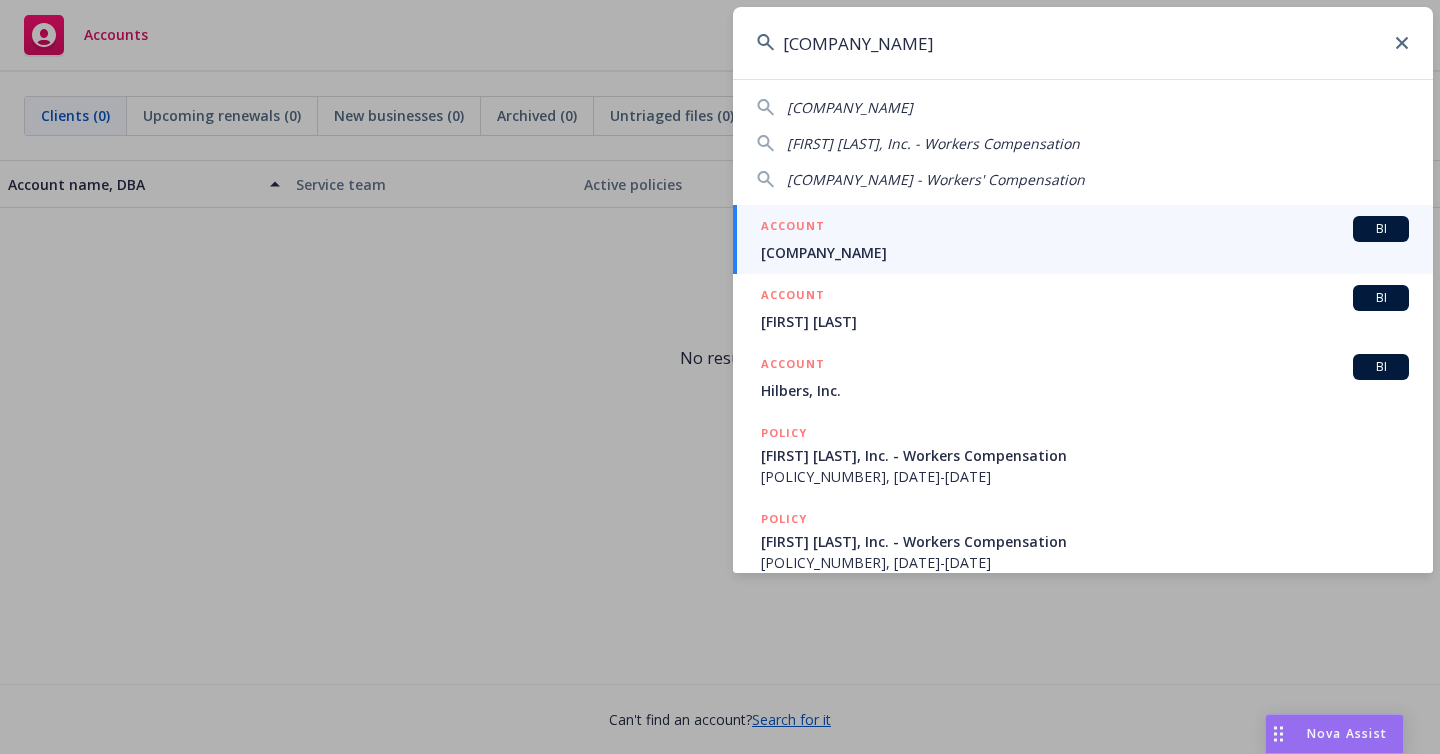click on "[COMPANY_NAME]" at bounding box center [1085, 252] 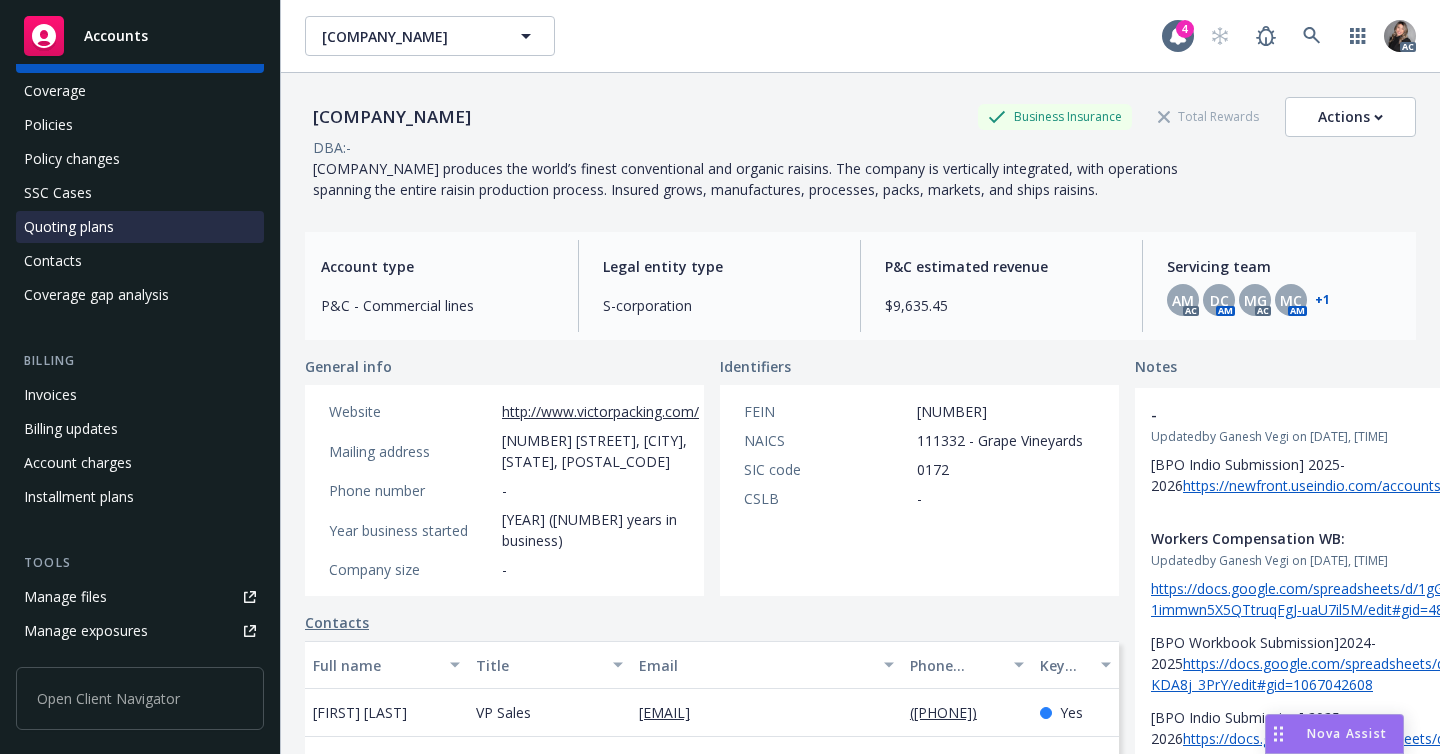 scroll, scrollTop: 0, scrollLeft: 0, axis: both 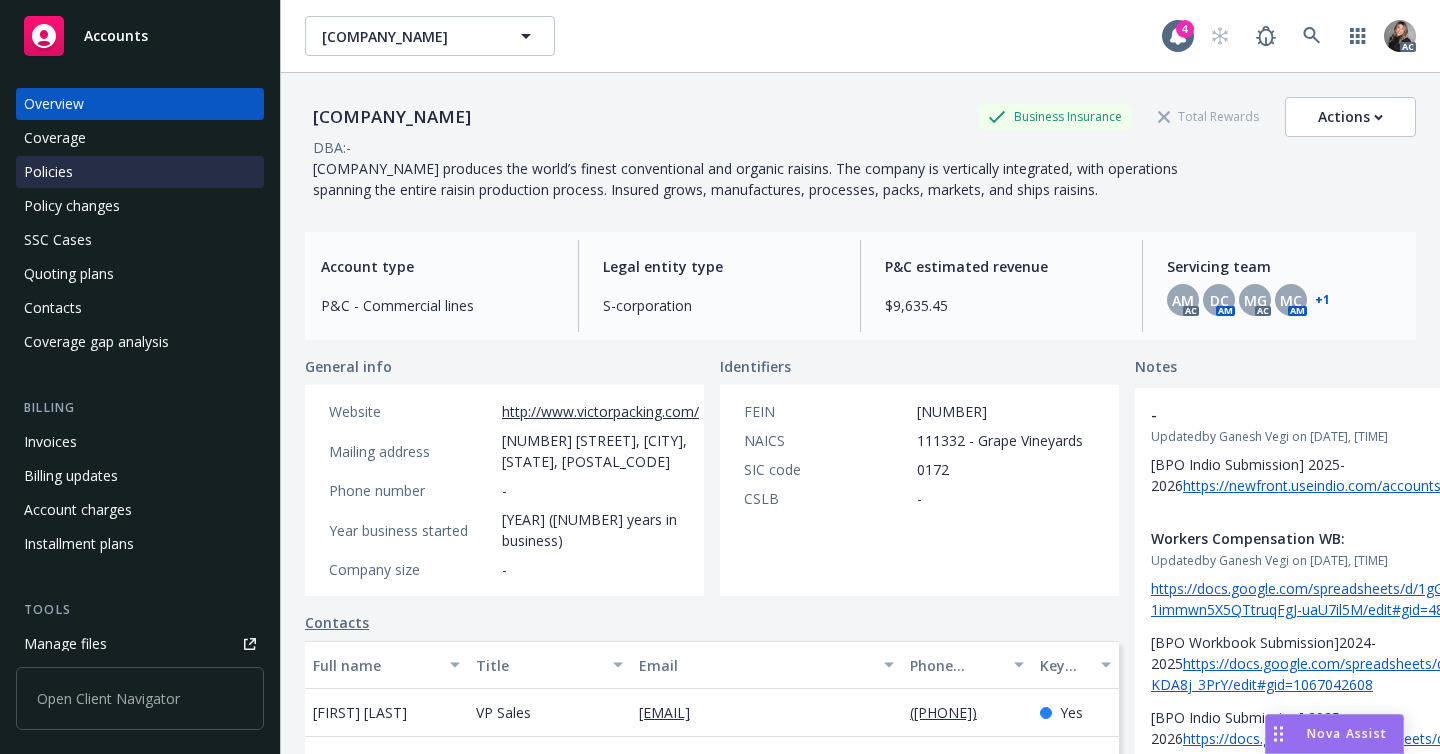 click on "Policies" at bounding box center (140, 172) 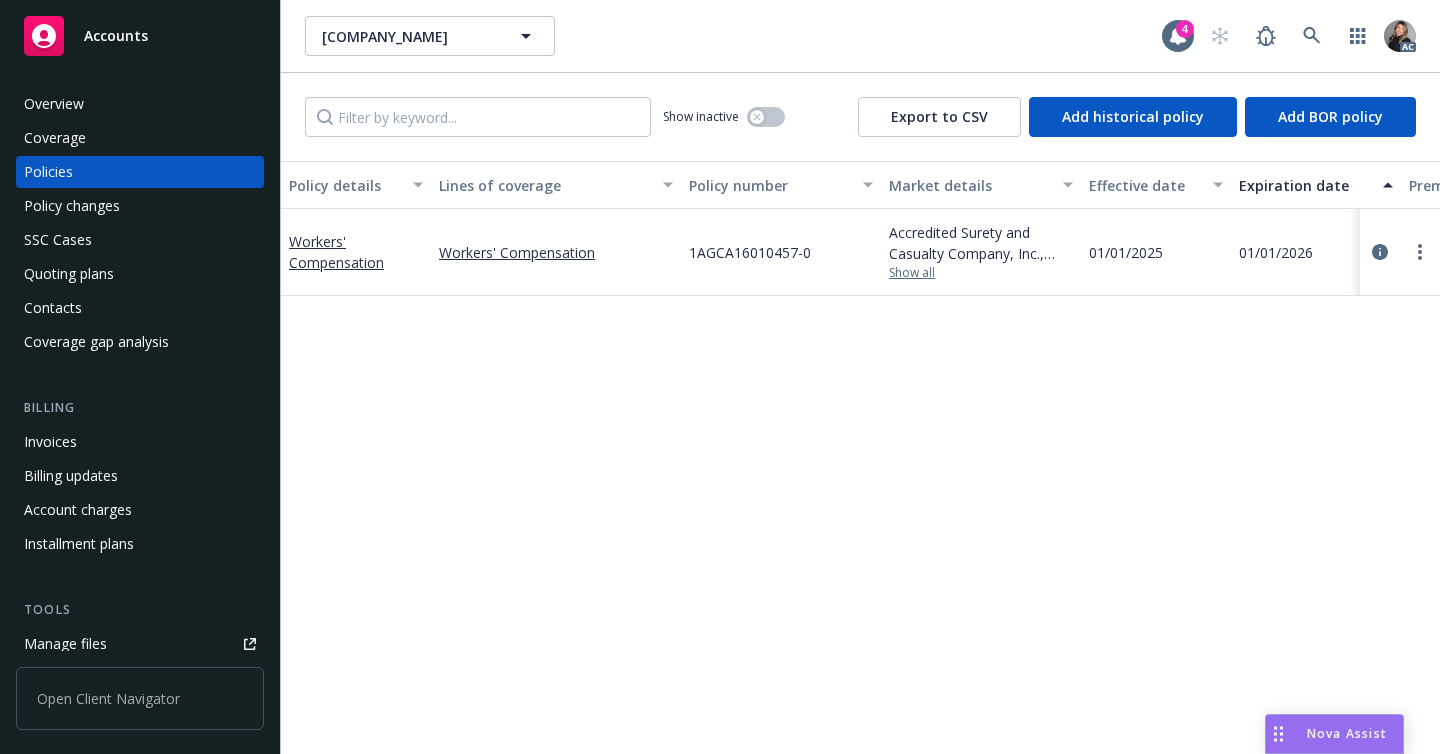 click on "Show all" at bounding box center (981, 273) 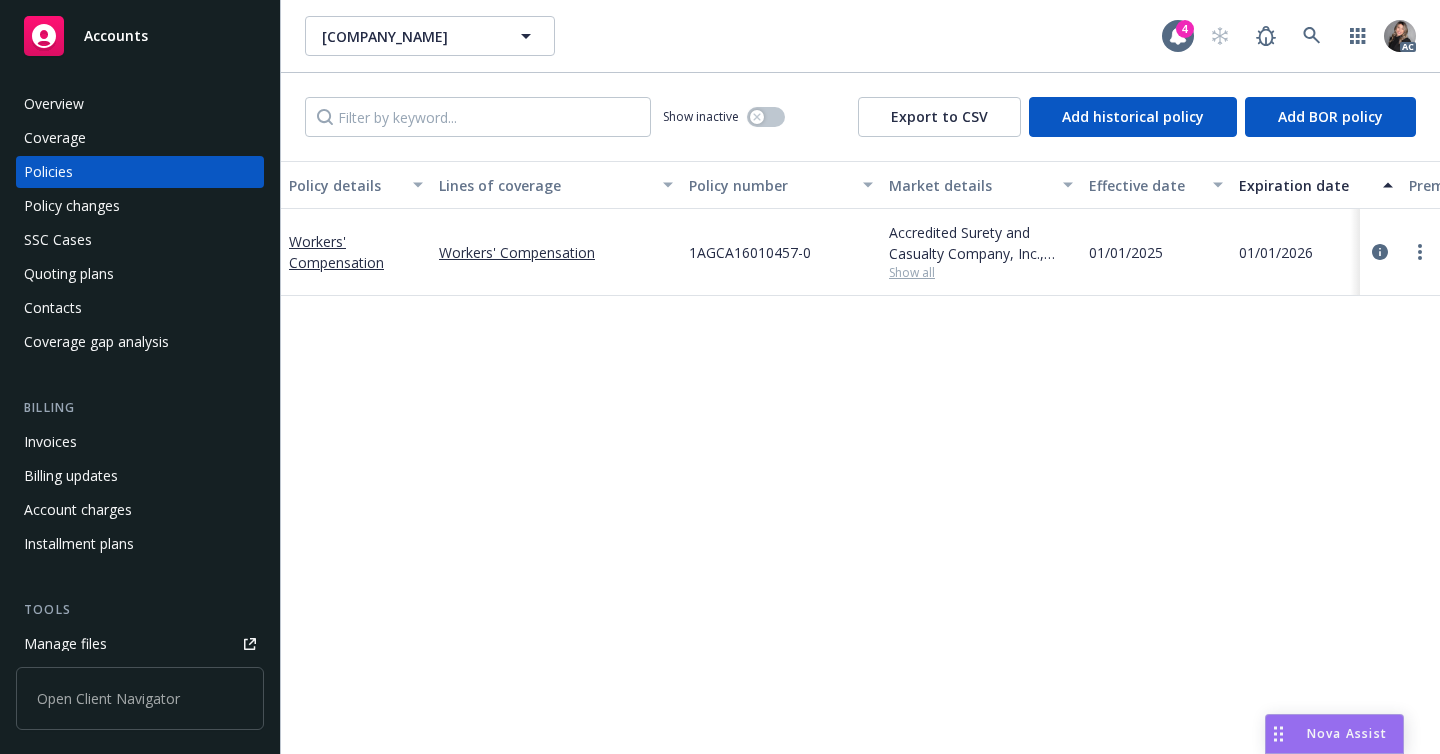 click on "Policy details Lines of coverage Policy number Market details Effective date Expiration date Premium Billing method Stage Status Service team leaders Workers' Compensation Workers' Compensation [POLICY_NUMBER] Accredited Surety and Casualty Company, Inc., Accredited Specialty Insurance Company Show all [DATE] [DATE] [CURRENCY][AMOUNT] Direct - Installments Renewal Active [FIRST] [LAST] AC [FIRST] [LAST] AM 1 more" at bounding box center [860, 457] 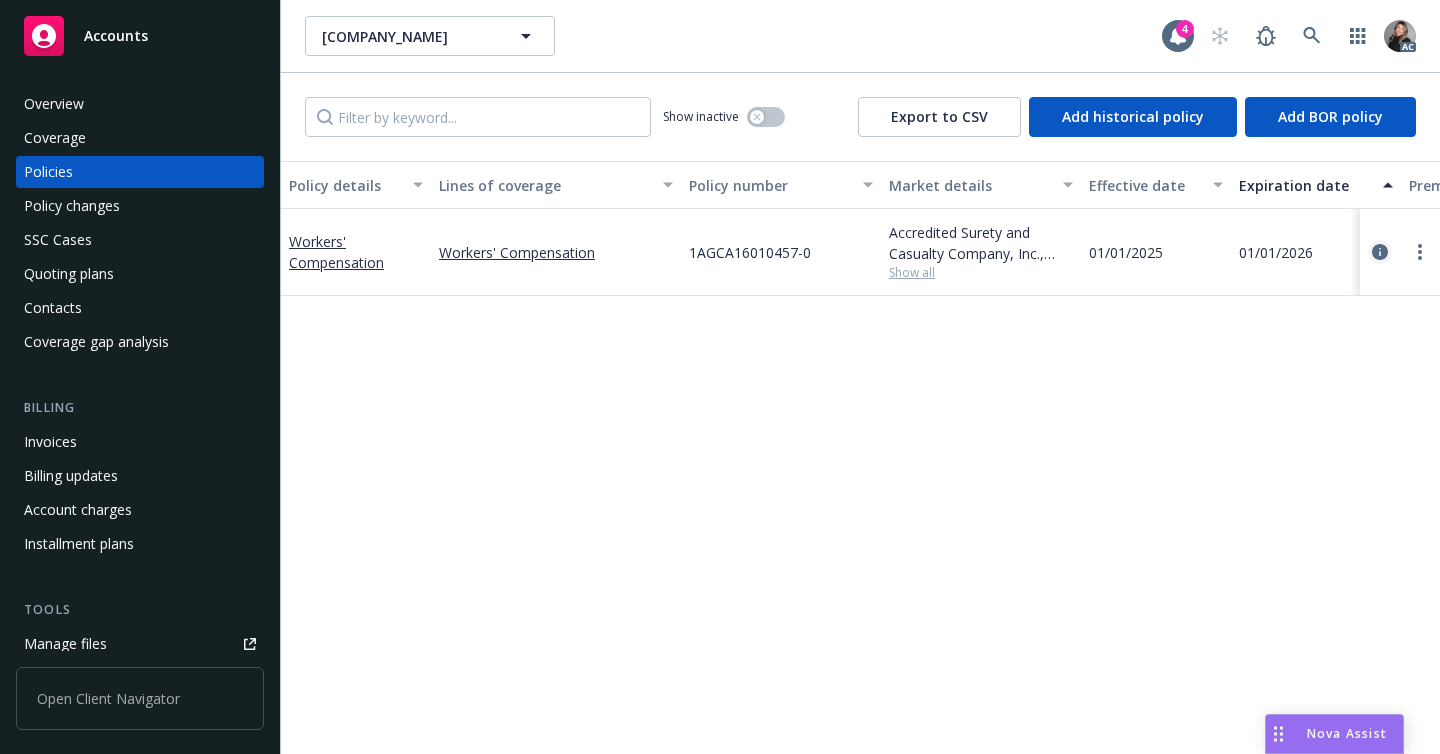 click 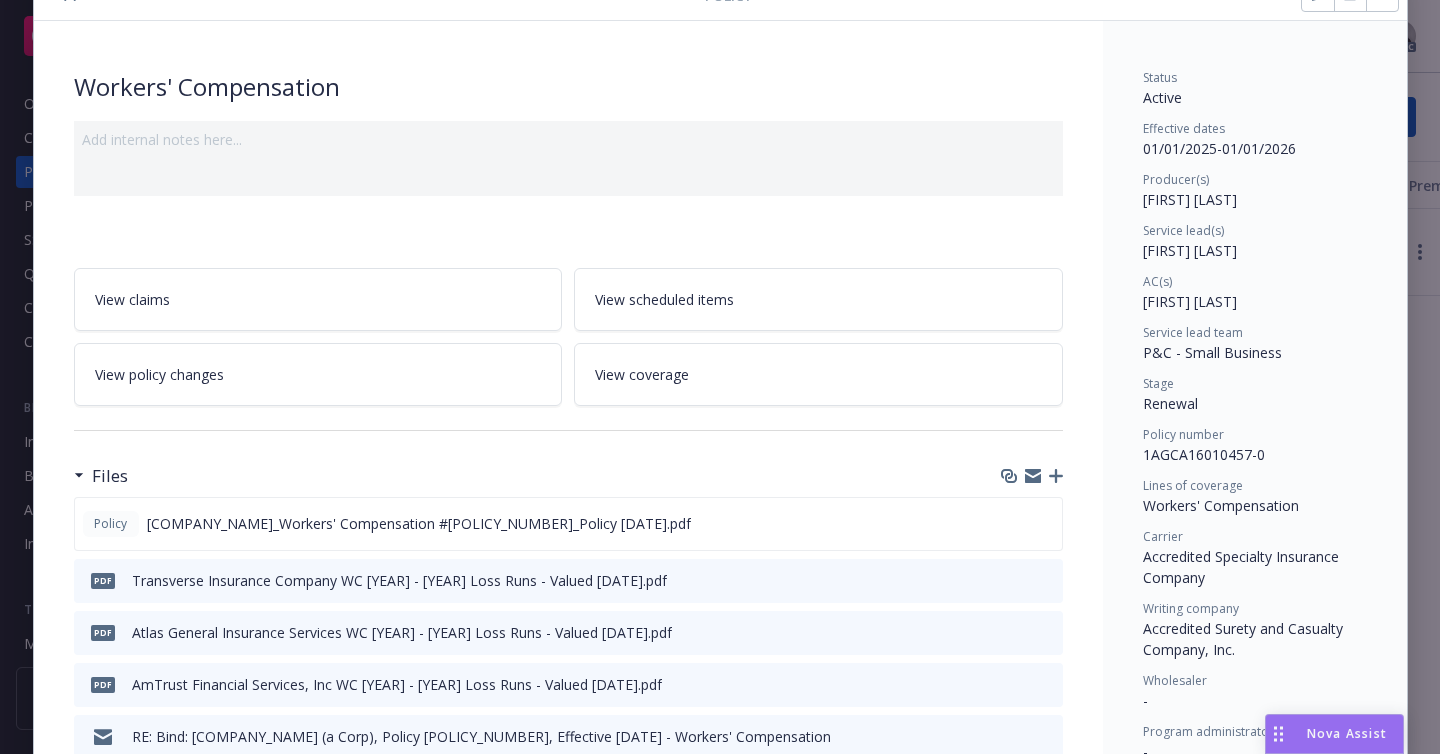 scroll, scrollTop: 103, scrollLeft: 0, axis: vertical 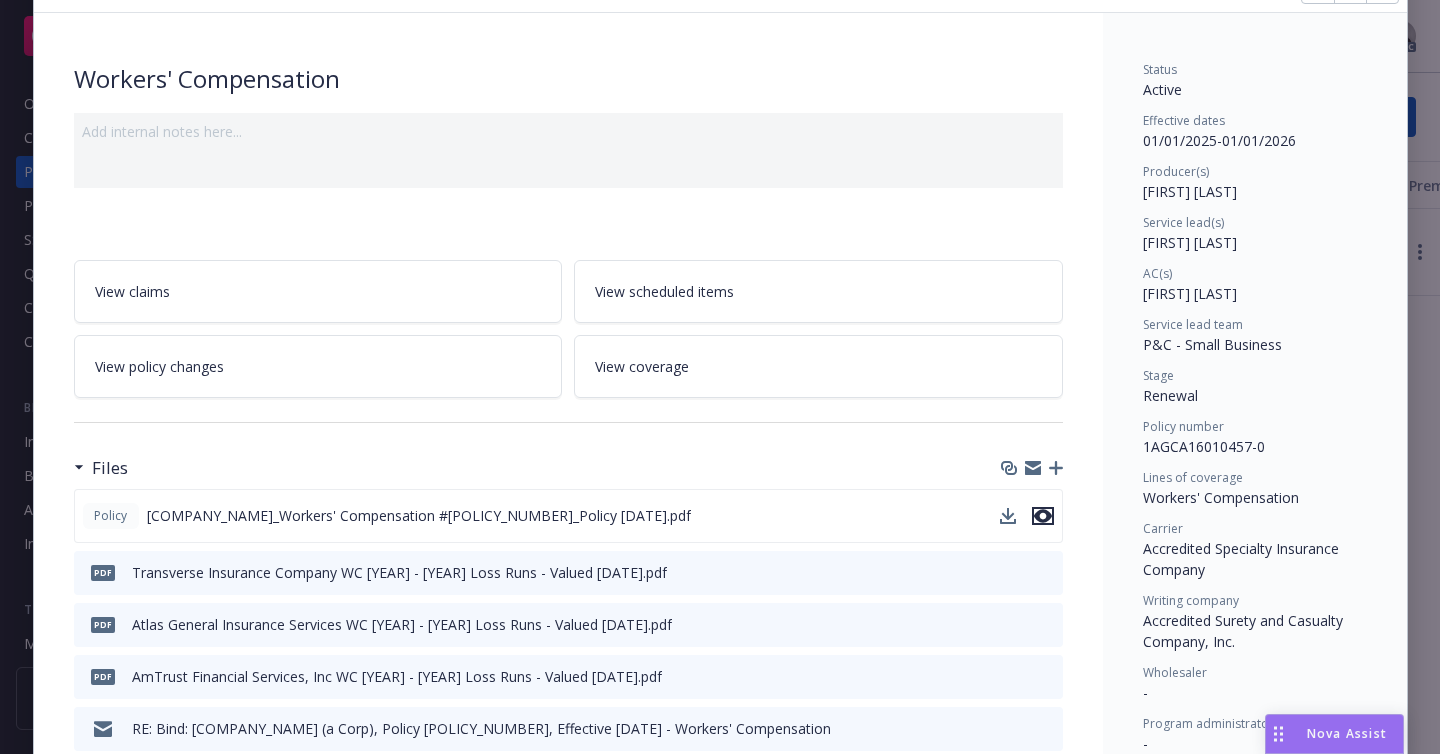 click 